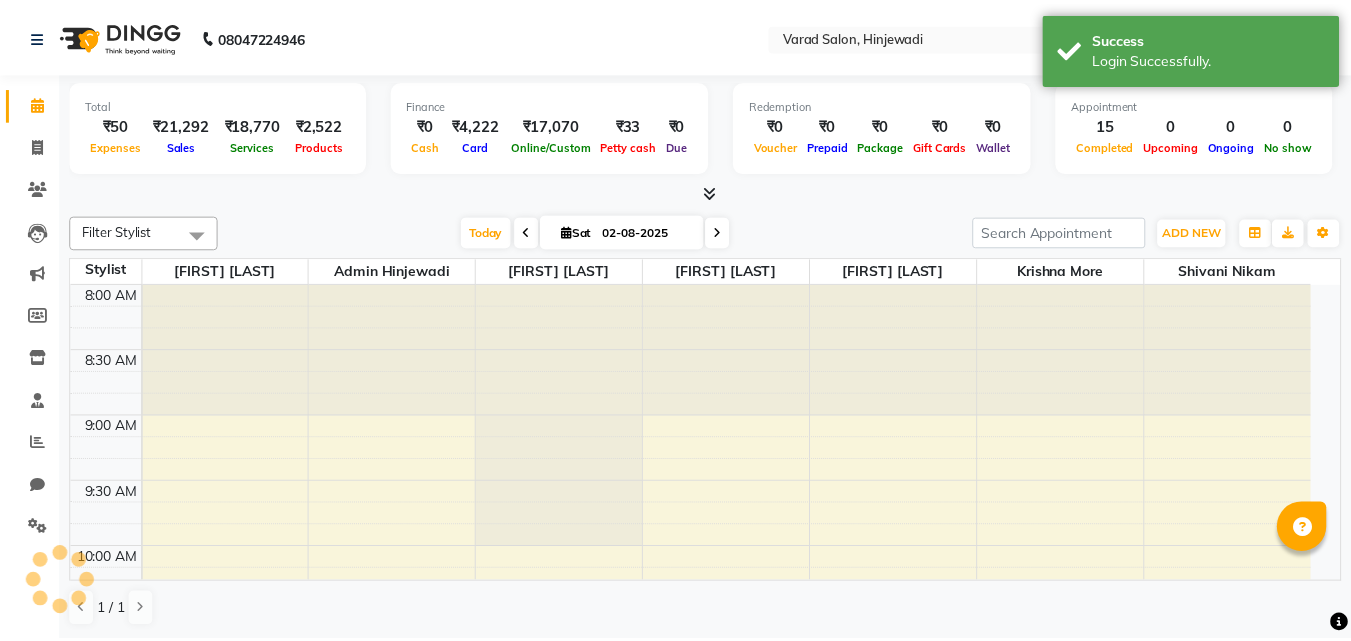 scroll, scrollTop: 0, scrollLeft: 0, axis: both 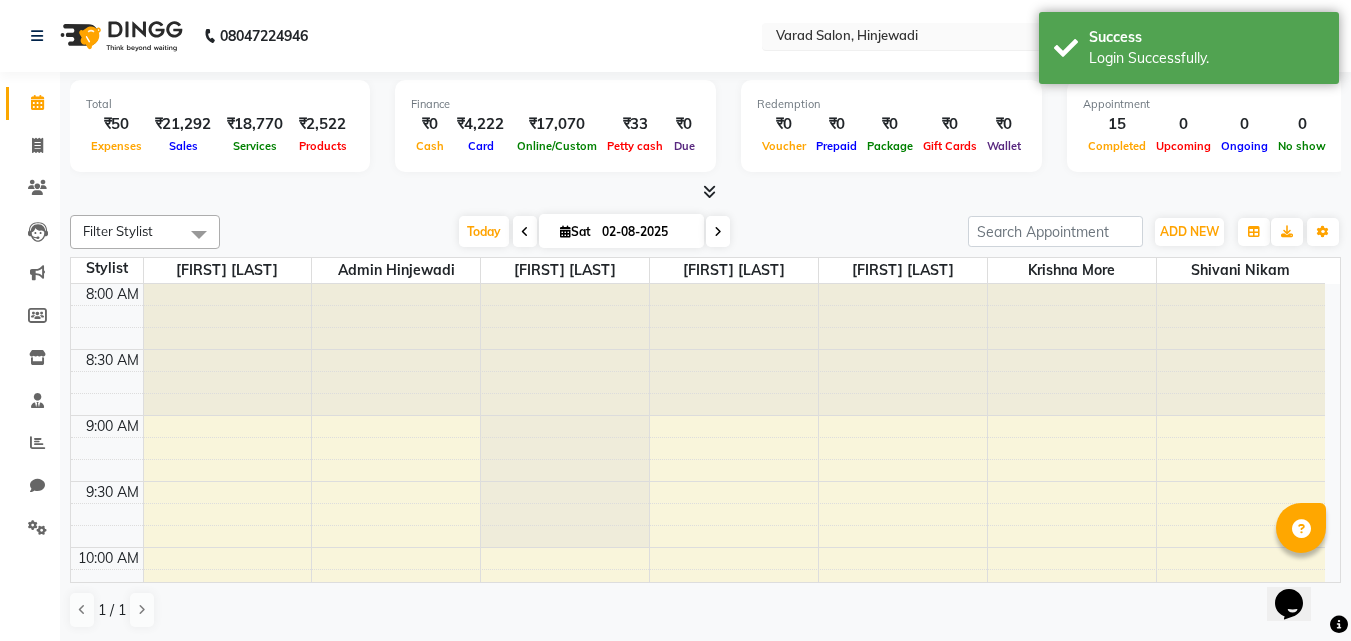 click at bounding box center [917, 38] 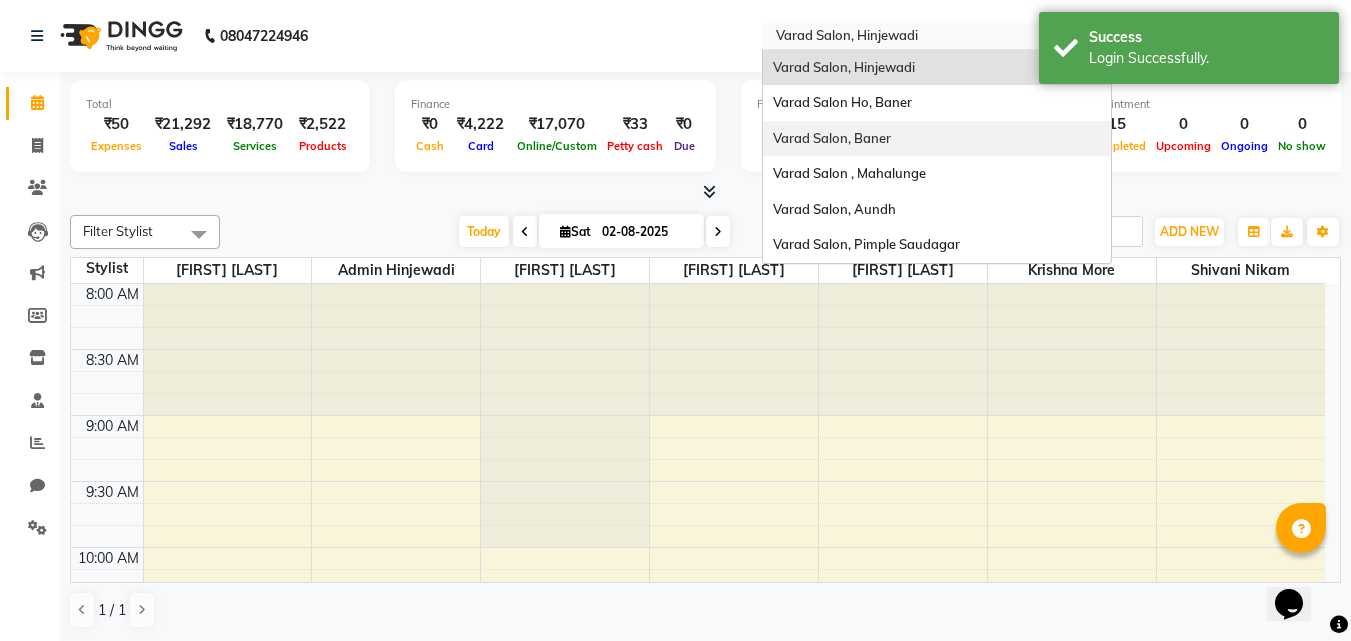 click on "Varad Salon, Baner" at bounding box center [832, 138] 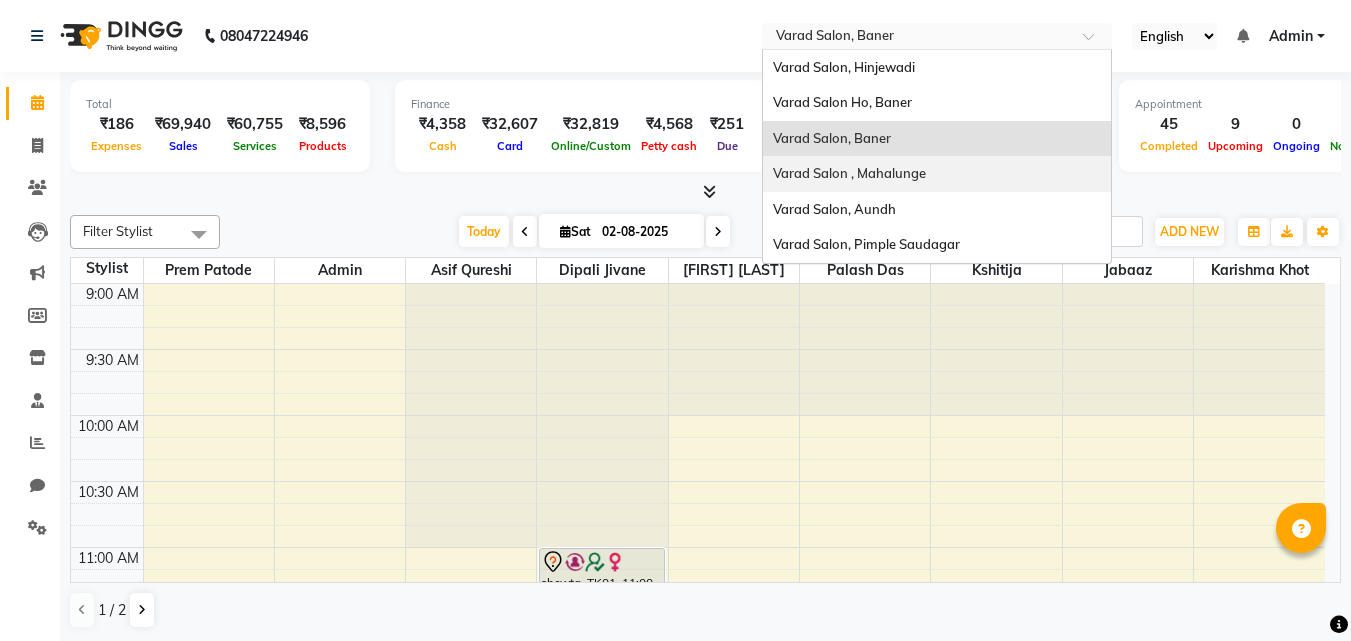 scroll, scrollTop: 0, scrollLeft: 0, axis: both 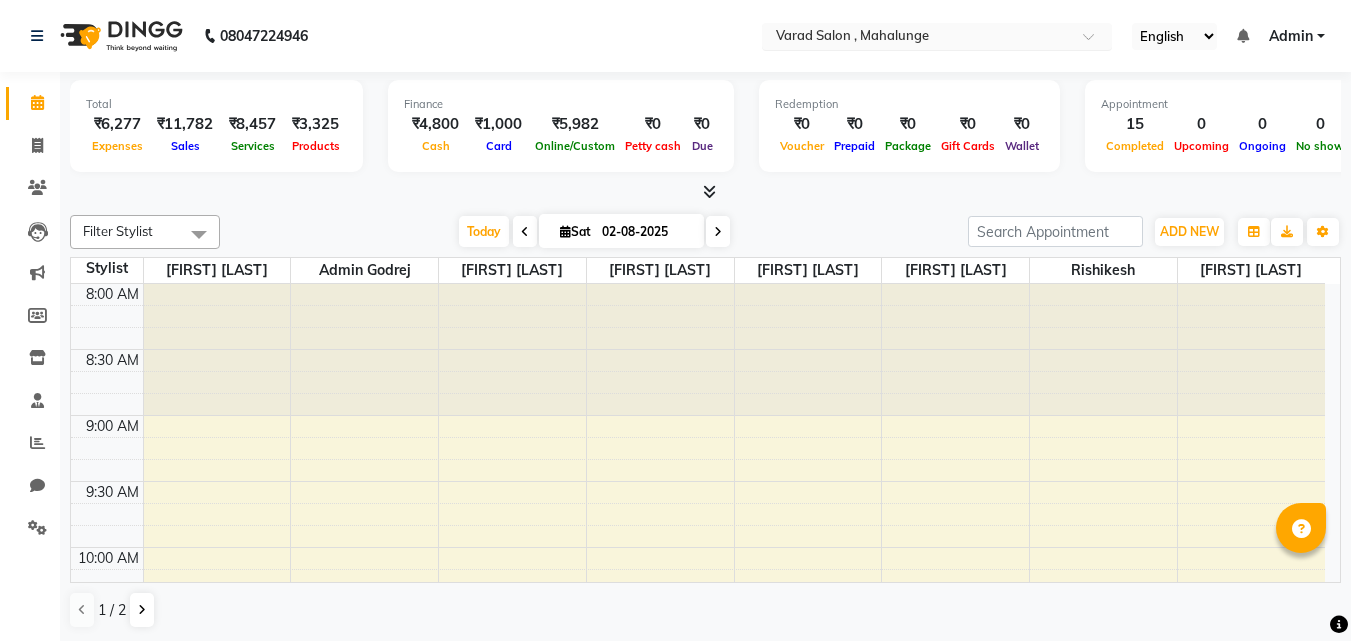 click at bounding box center [917, 38] 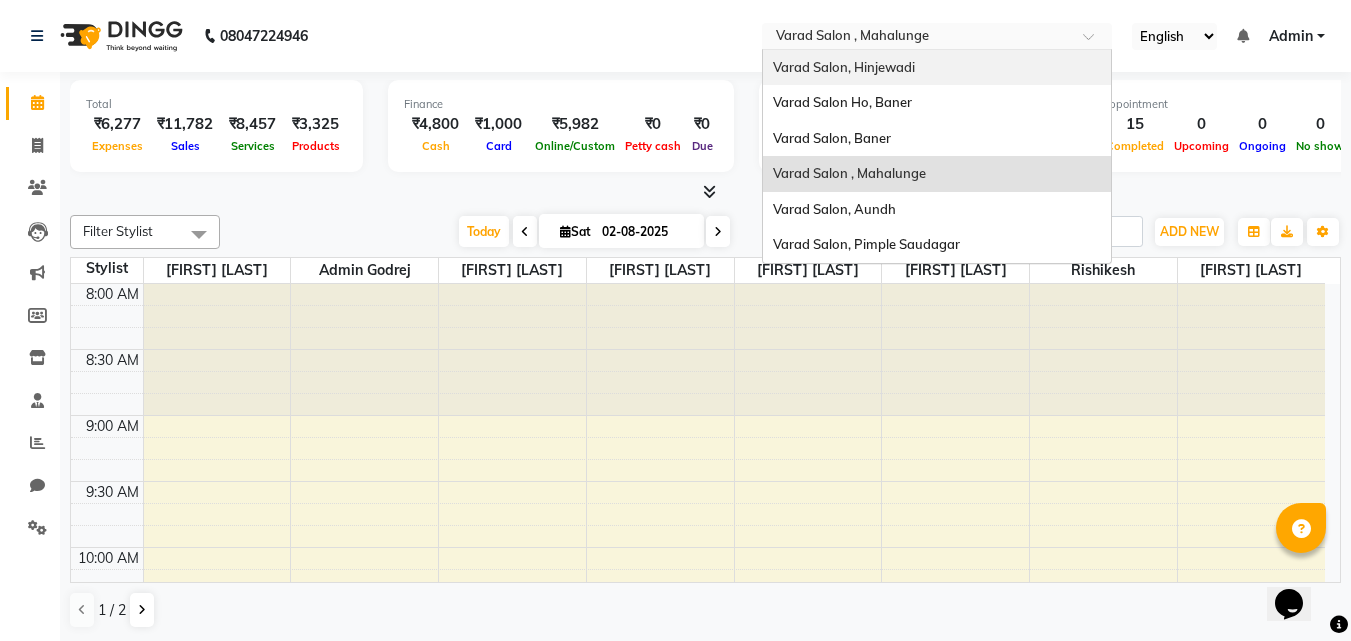 scroll, scrollTop: 0, scrollLeft: 0, axis: both 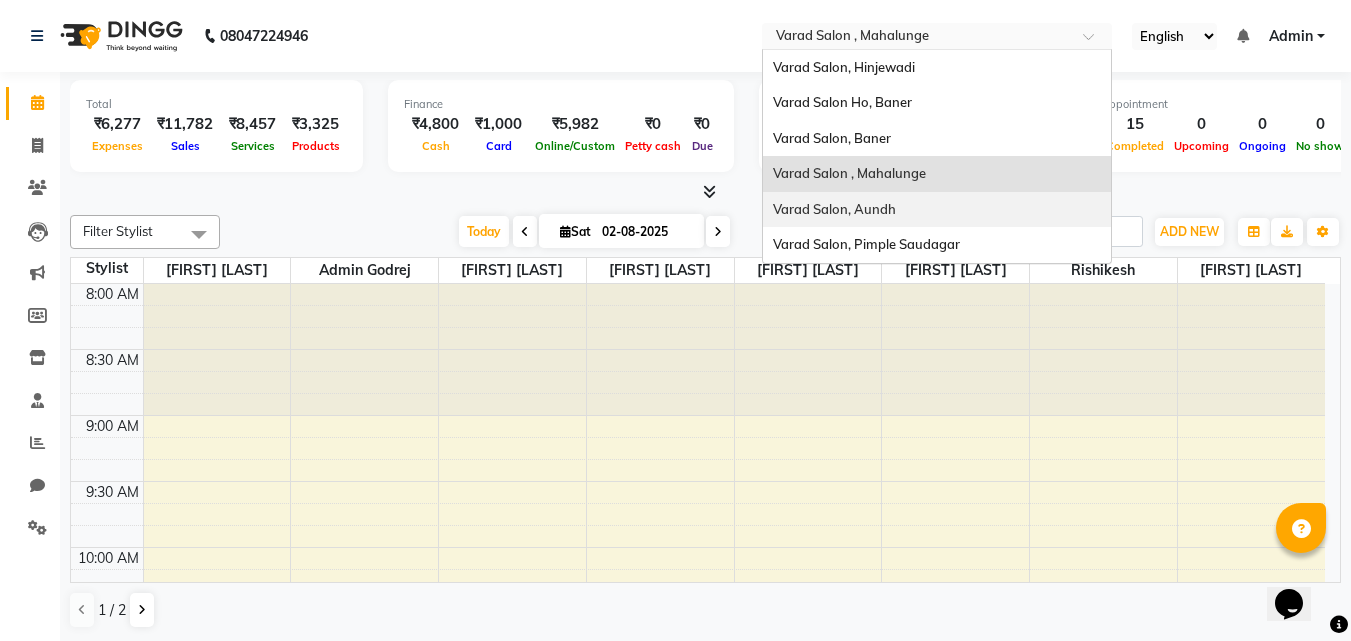 click on "Varad Salon, Aundh" at bounding box center (834, 209) 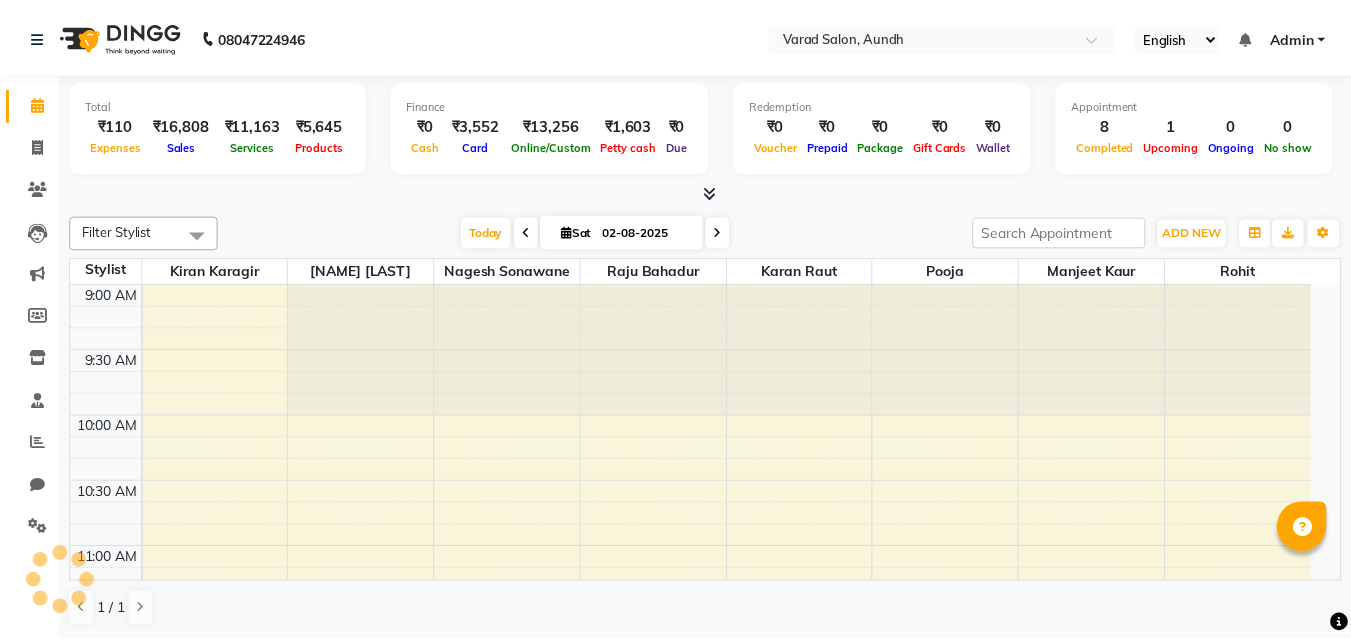 scroll, scrollTop: 0, scrollLeft: 0, axis: both 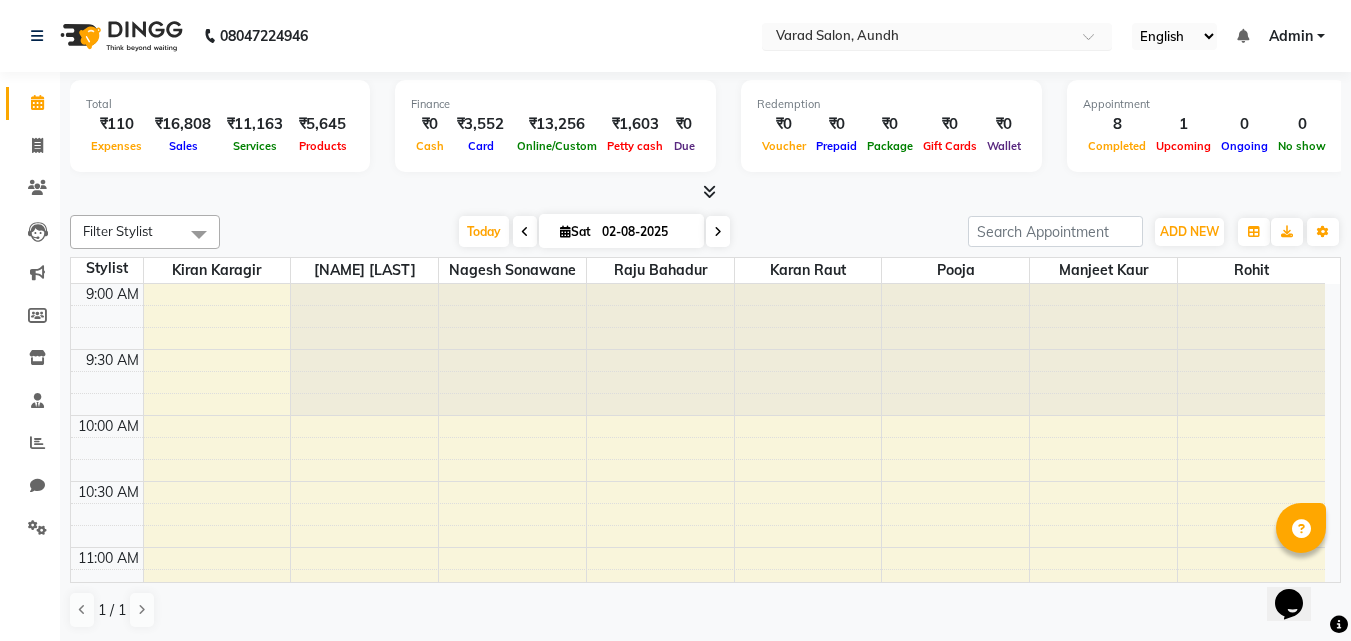 click at bounding box center [917, 38] 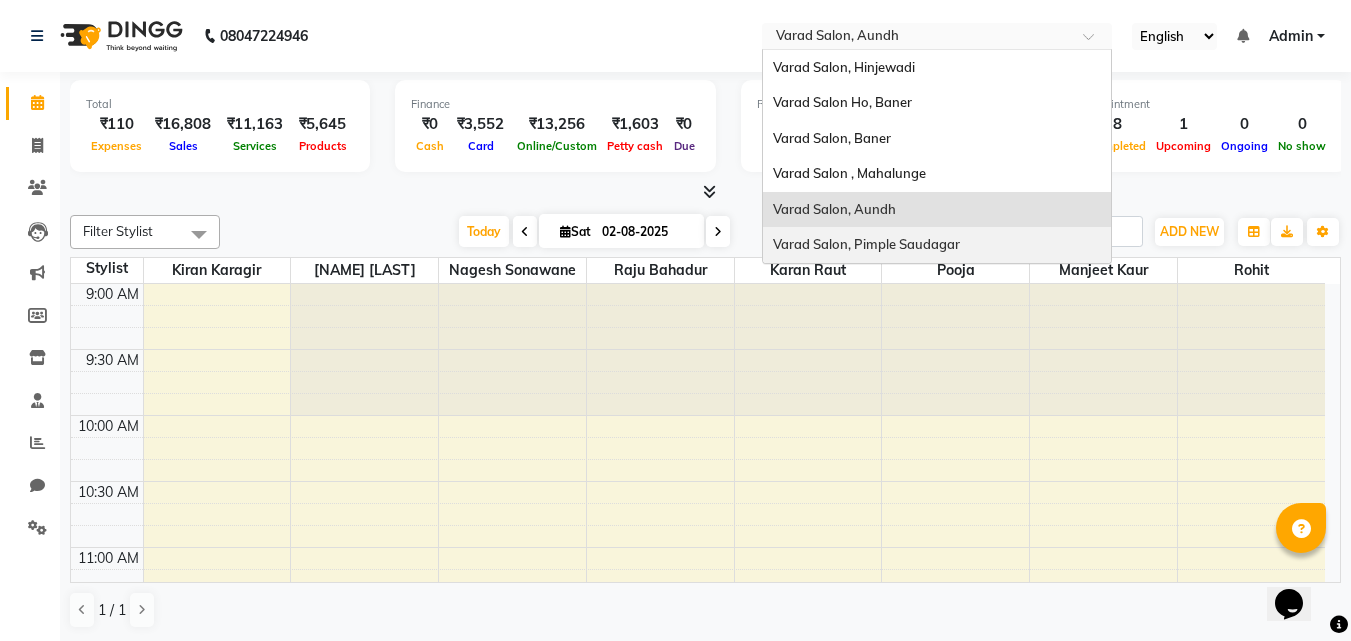 click on "Varad Salon, Pimple Saudagar" at bounding box center [866, 244] 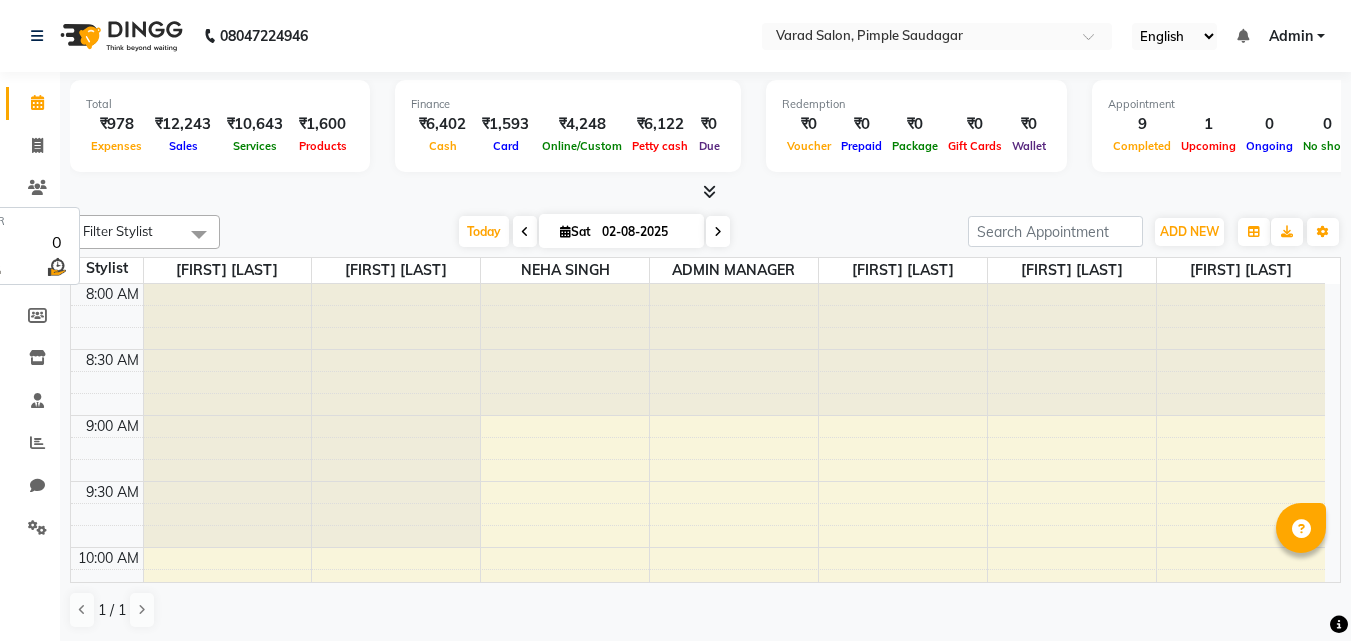 scroll, scrollTop: 0, scrollLeft: 0, axis: both 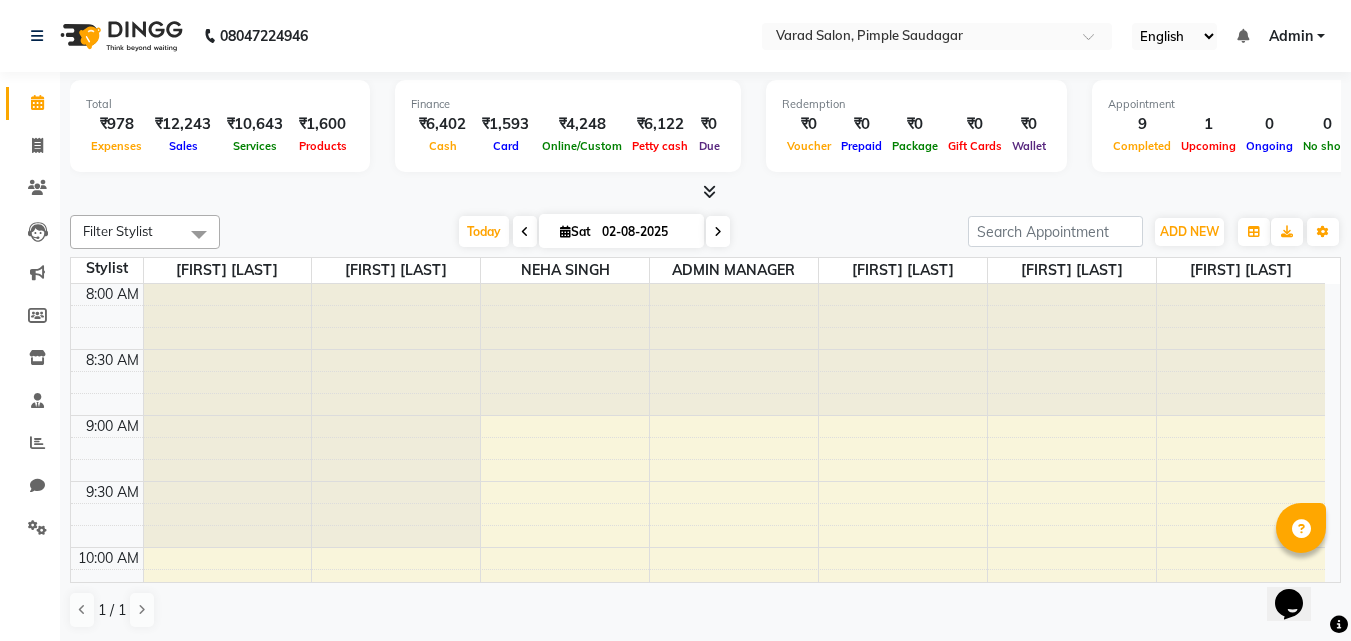 click at bounding box center (709, 191) 